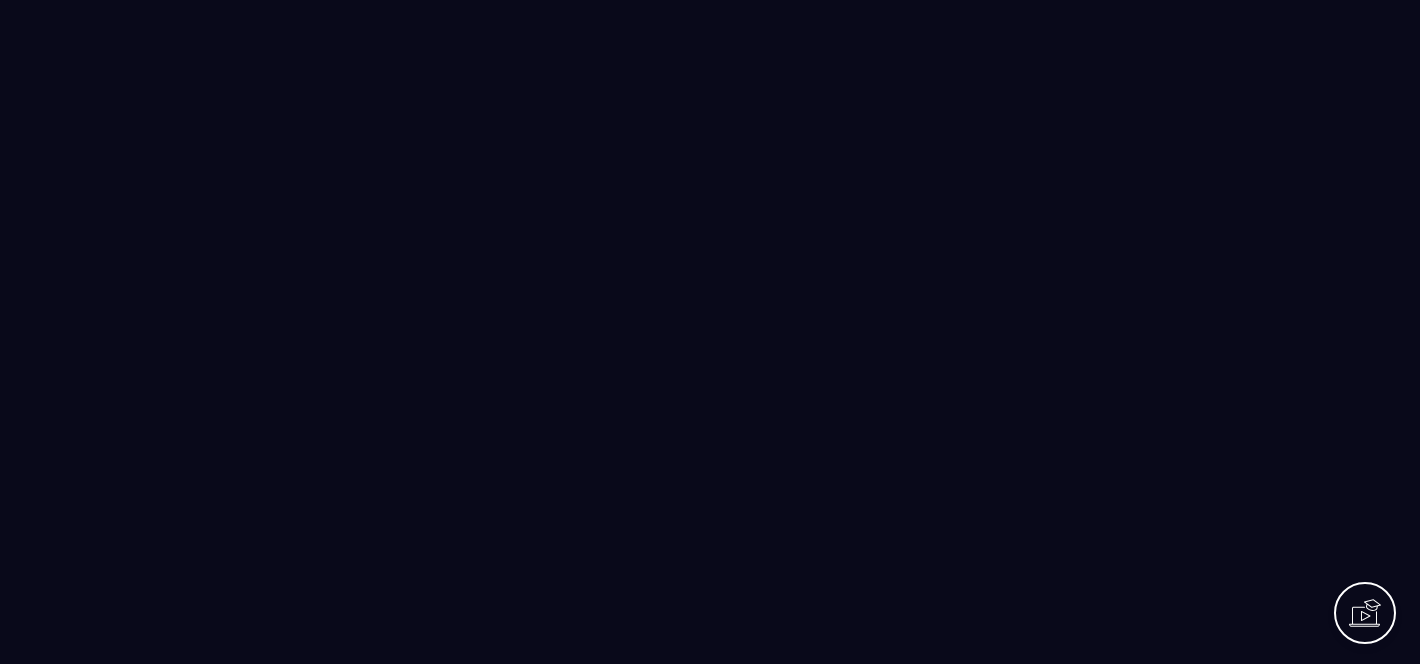 scroll, scrollTop: 0, scrollLeft: 0, axis: both 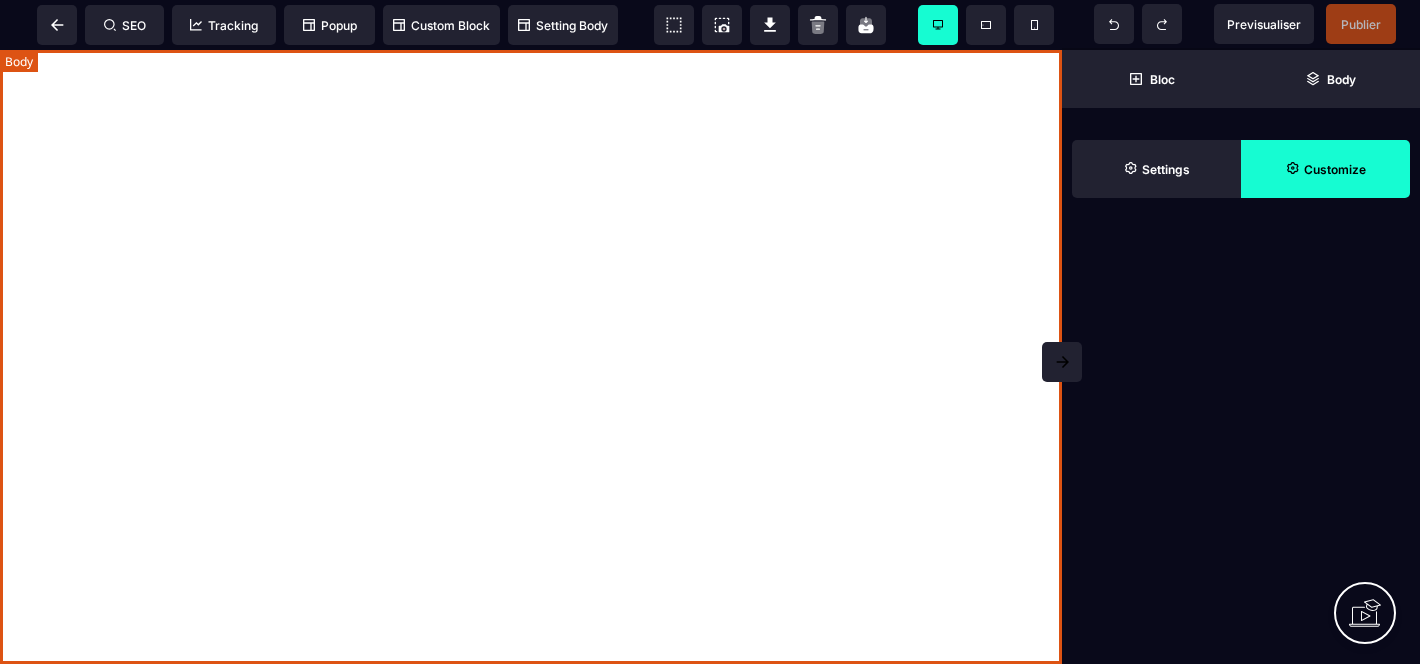 click at bounding box center (531, 357) 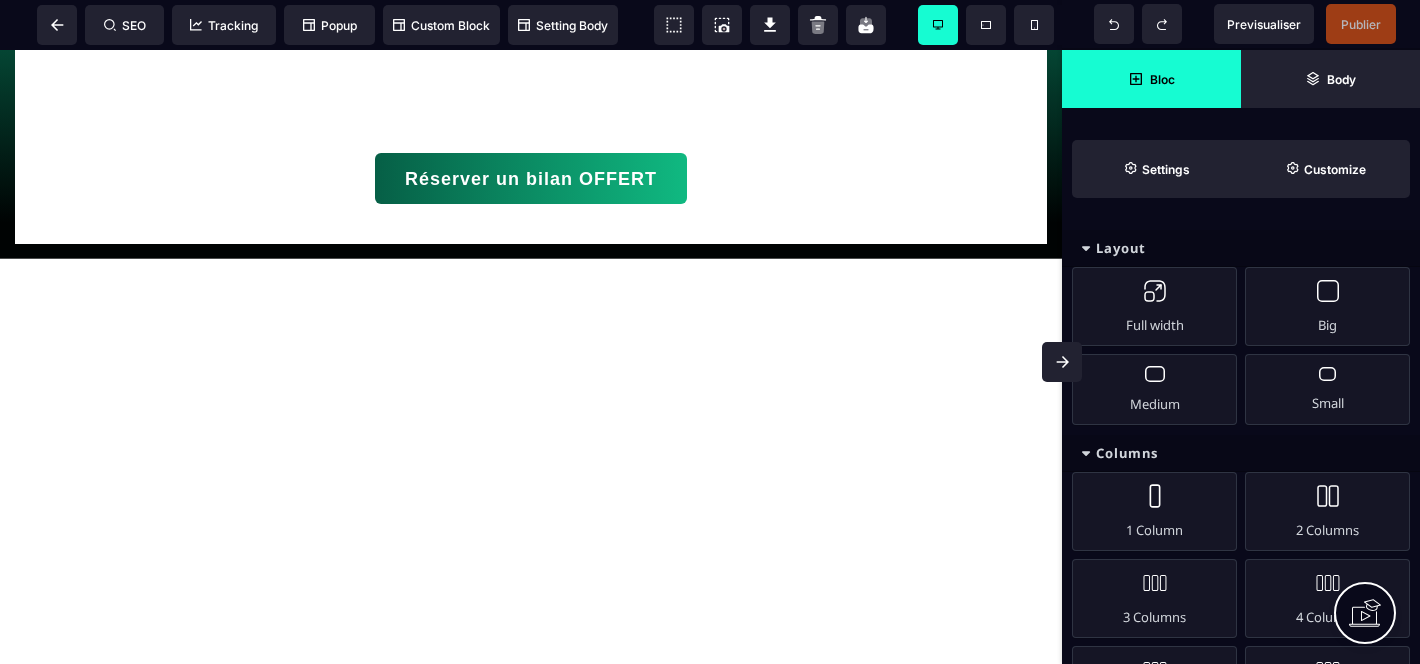 scroll, scrollTop: 0, scrollLeft: 0, axis: both 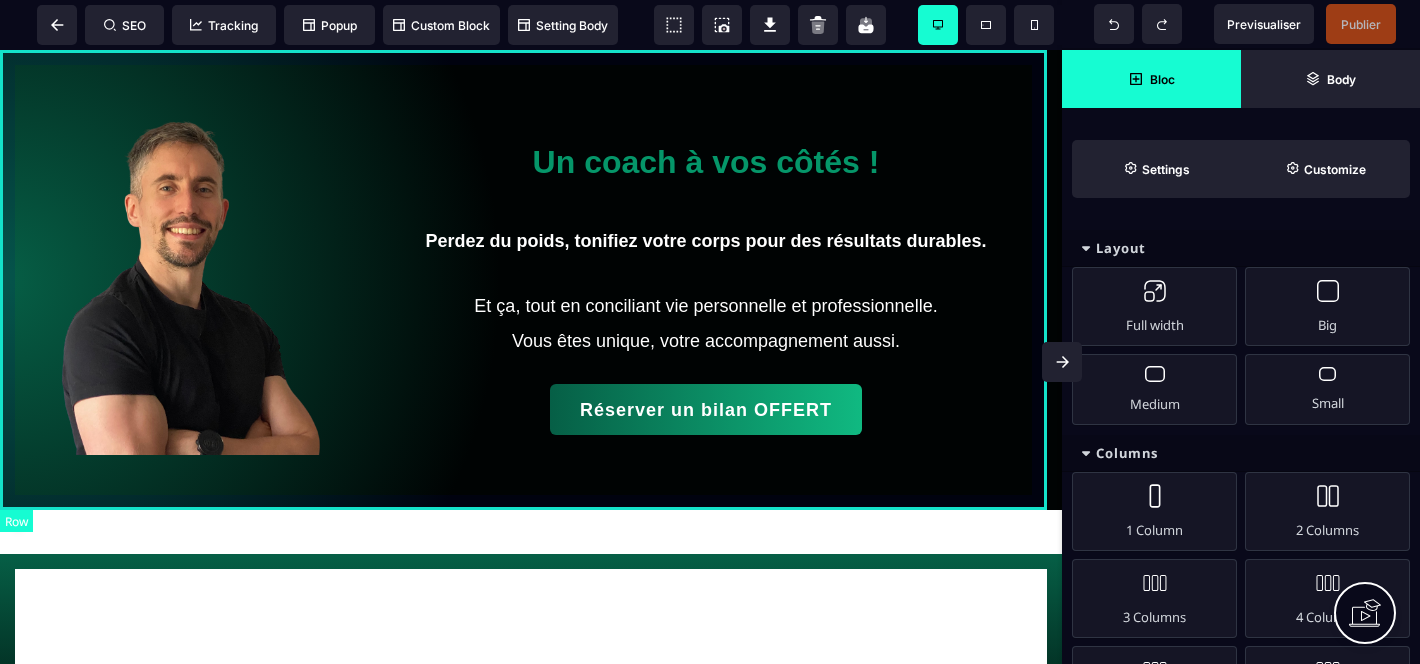 click on "Un coach à vos côtés ! Perdez du poids, tonifiez votre corps pour des résultats durables. Et ça, tout en conciliant vie personnelle et professionnelle. Vous êtes unique, votre accompagnement aussi. Réserver un bilan OFFERT" at bounding box center (531, 280) 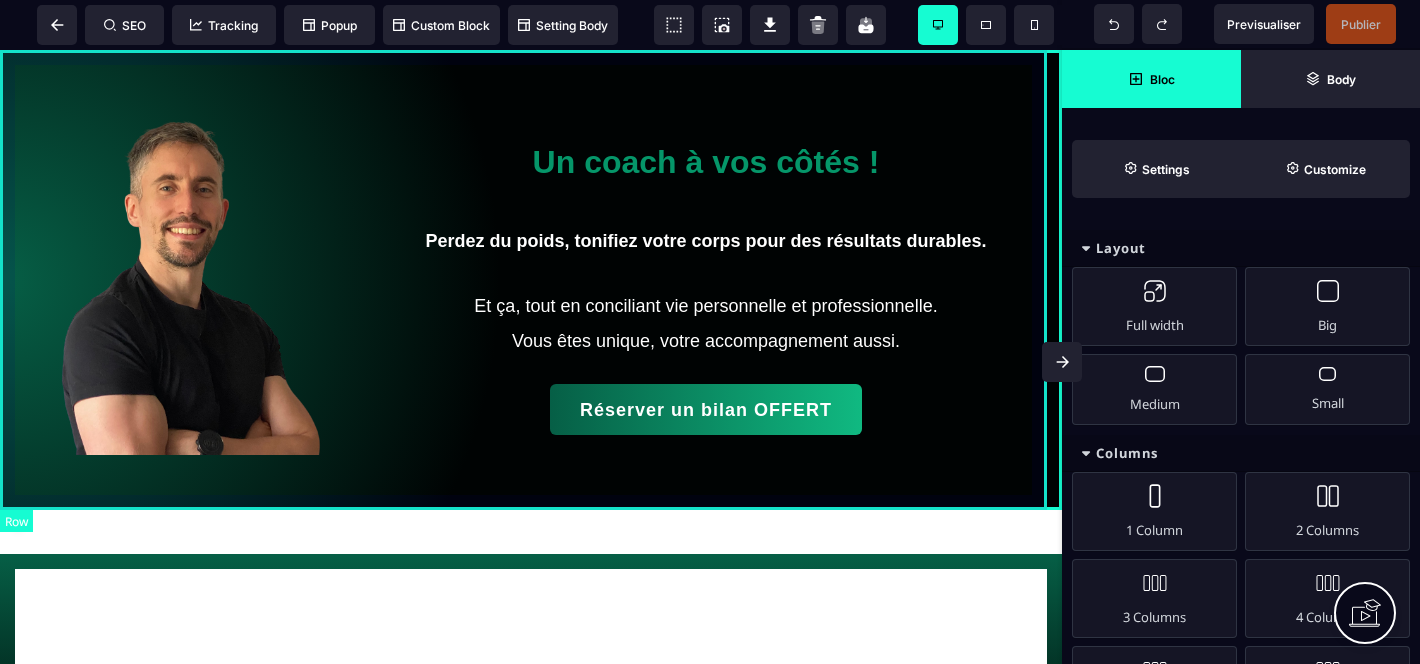 select on "*********" 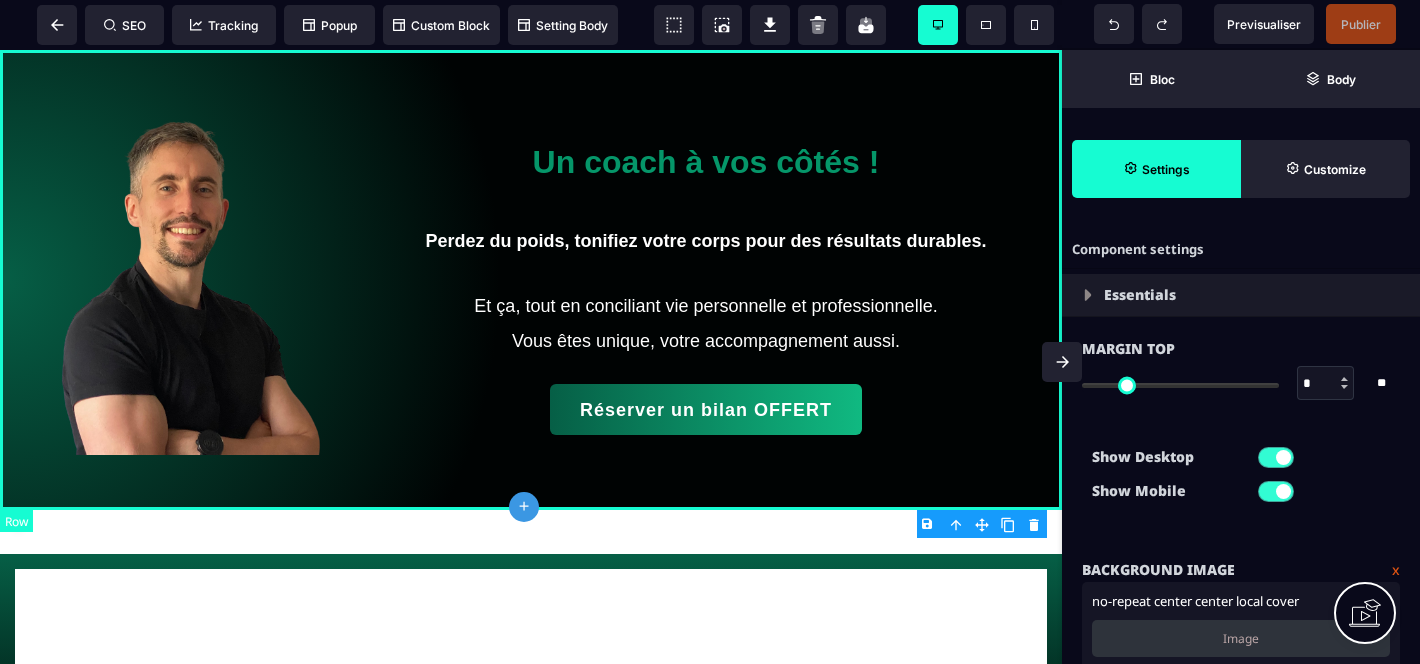 type on "*" 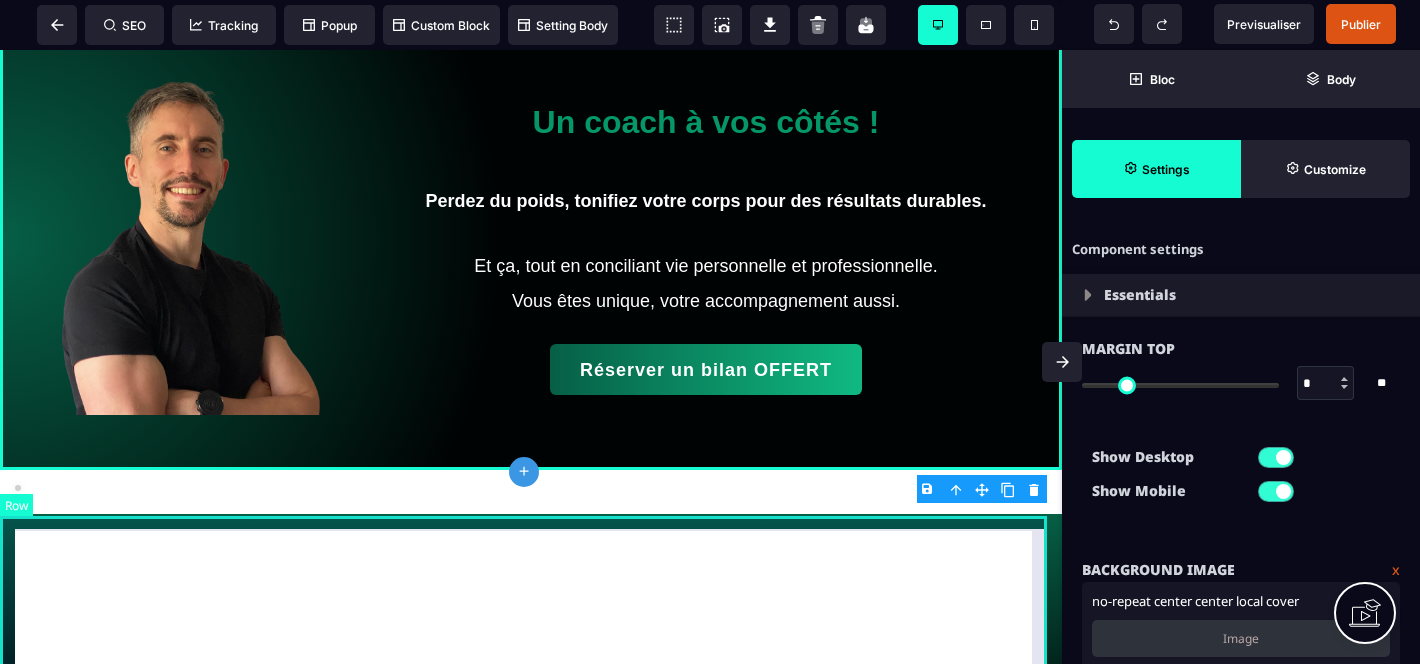 scroll, scrollTop: 41, scrollLeft: 0, axis: vertical 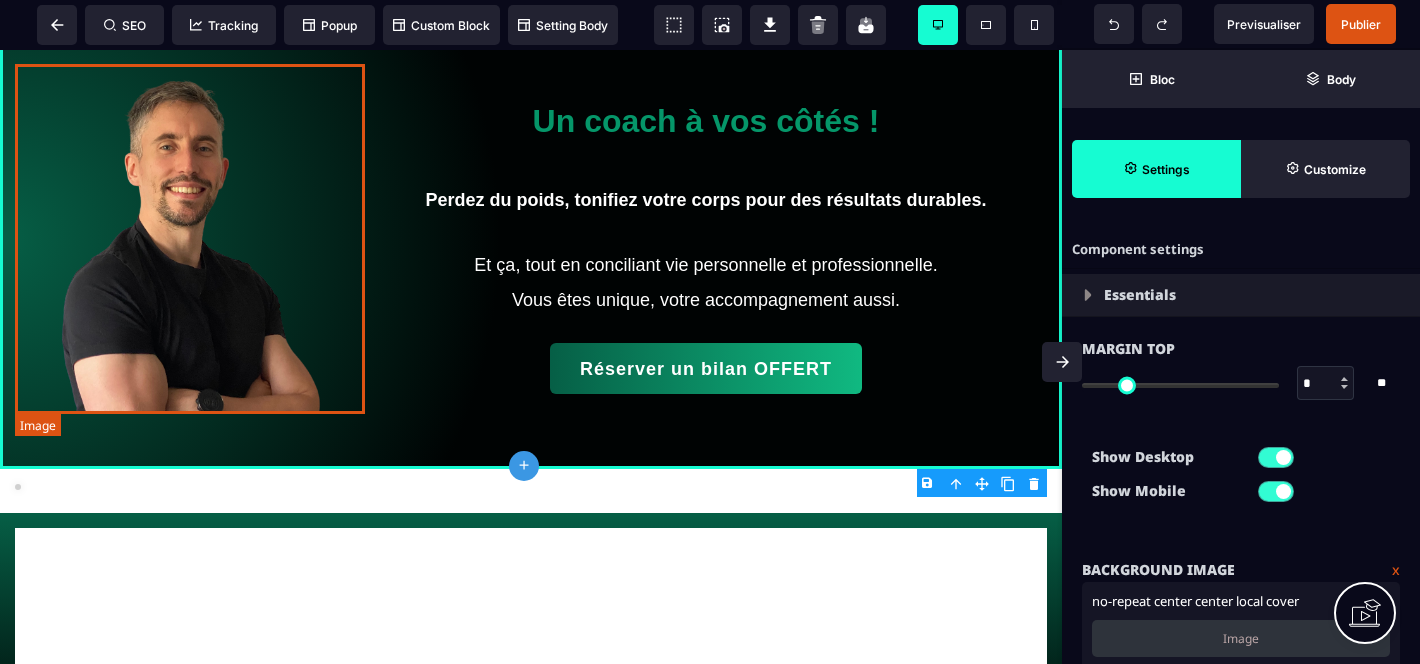 click at bounding box center [190, 239] 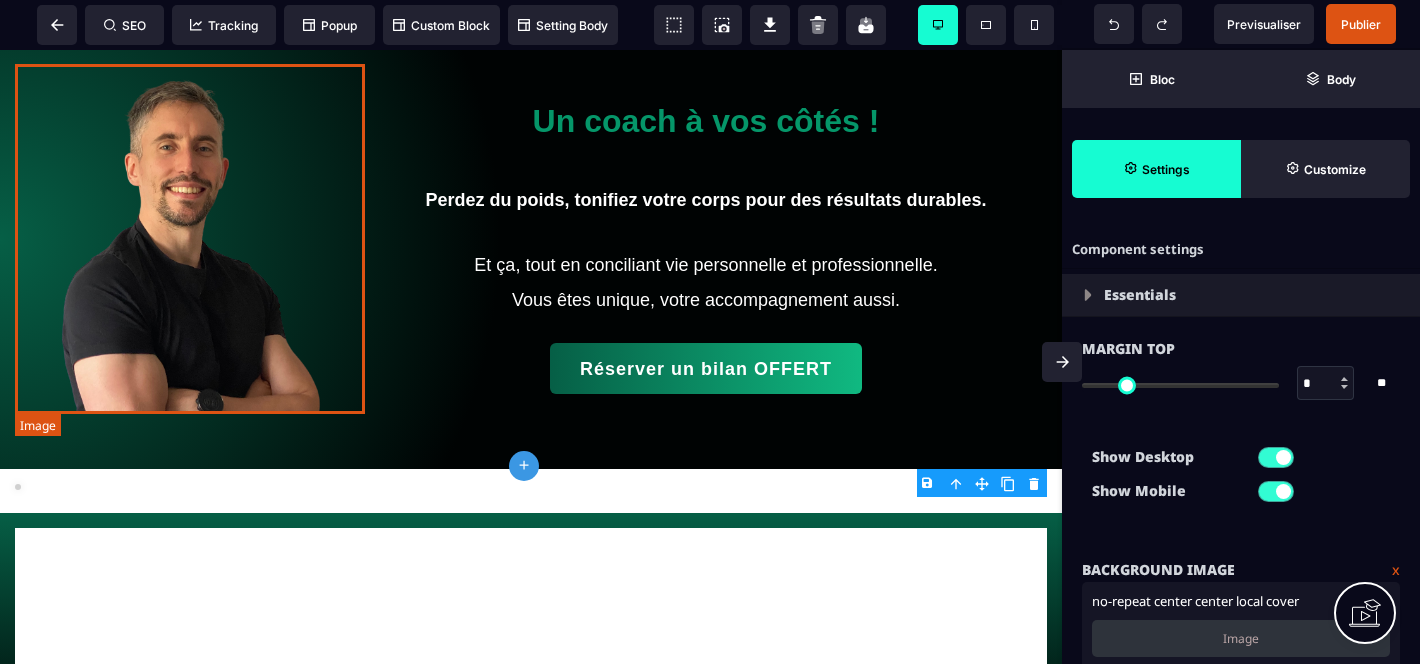 select 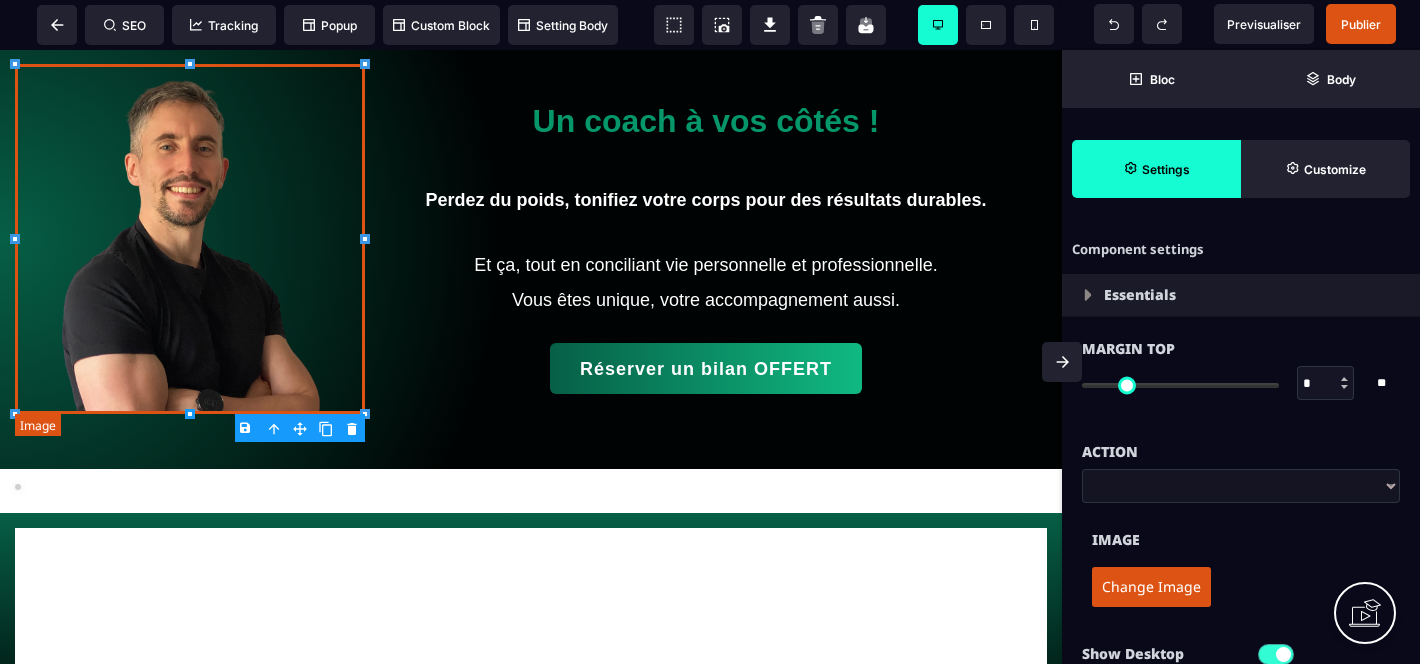 type on "****" 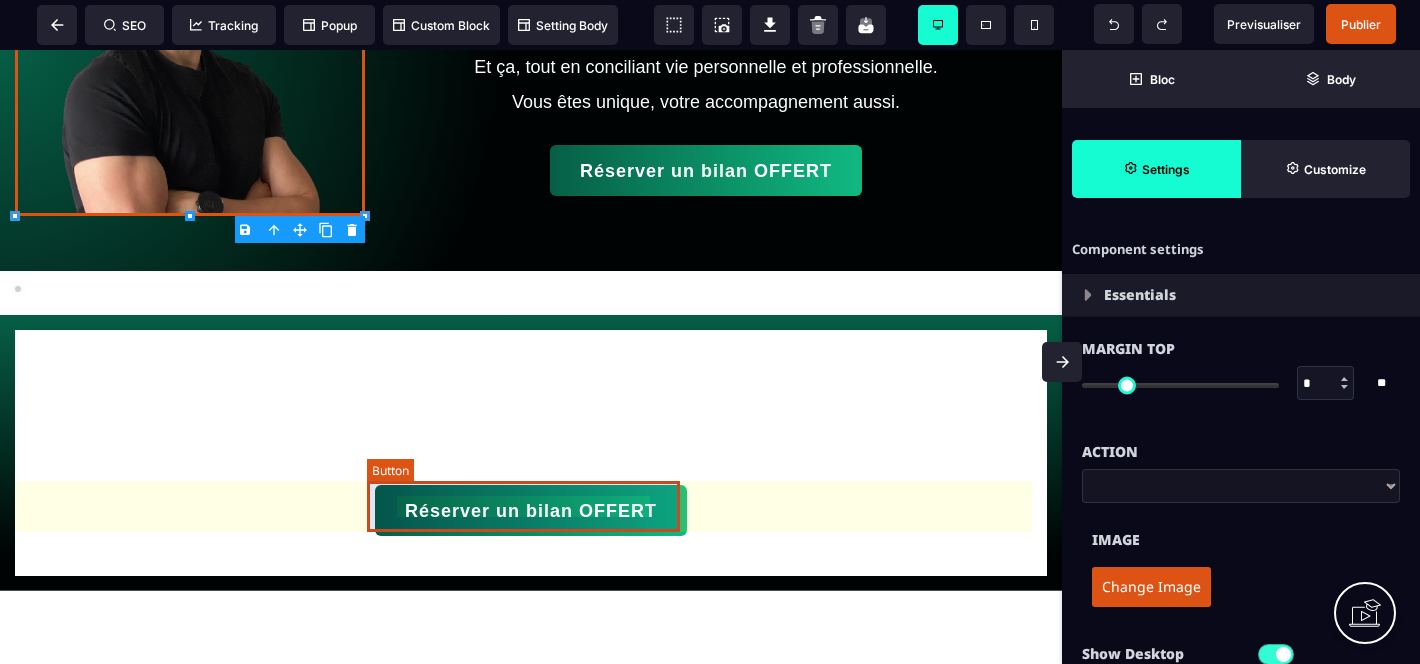 scroll, scrollTop: 0, scrollLeft: 0, axis: both 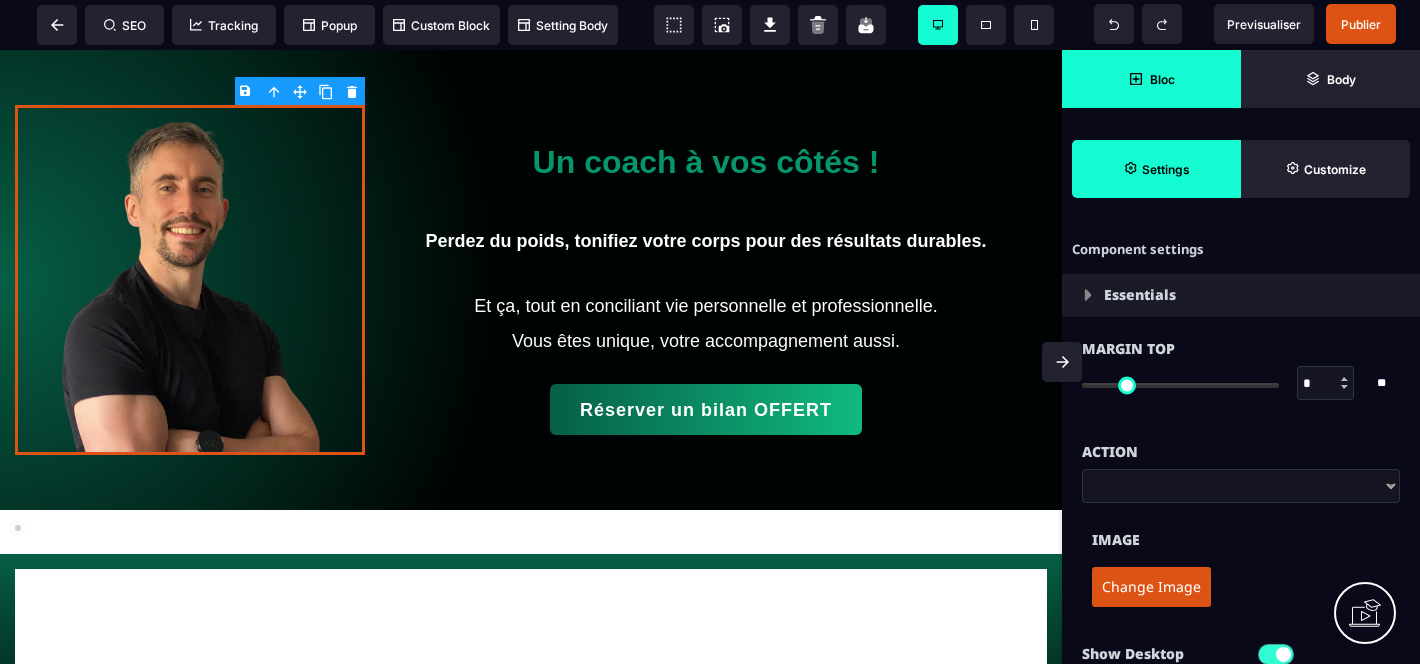click on "Bloc" at bounding box center (1151, 79) 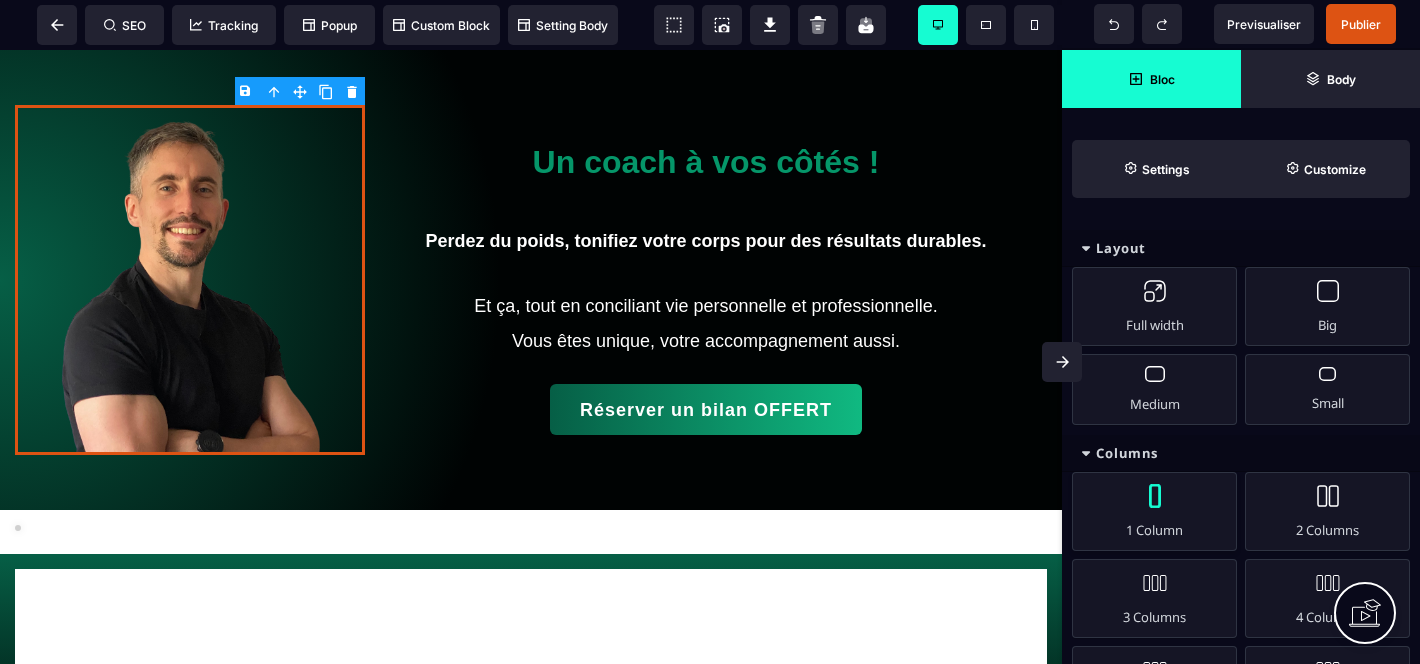 scroll, scrollTop: 4, scrollLeft: 0, axis: vertical 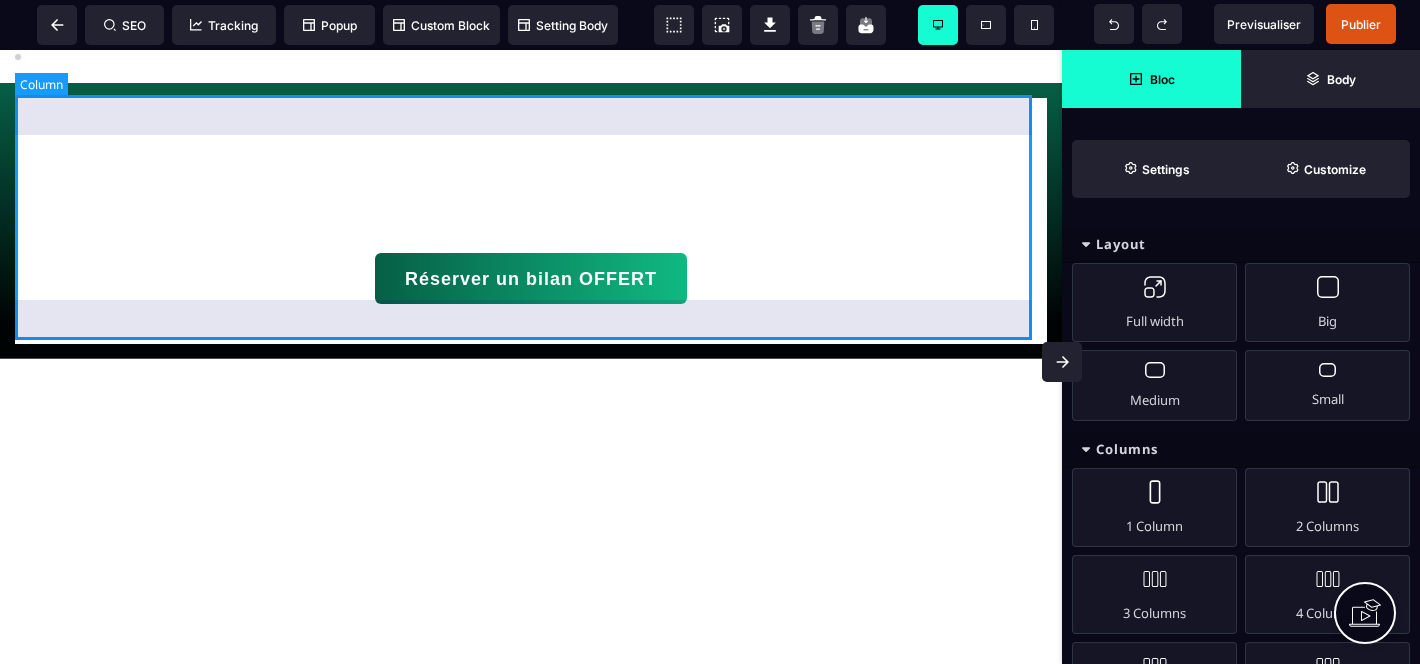 drag, startPoint x: 926, startPoint y: 478, endPoint x: 346, endPoint y: 118, distance: 682.6419 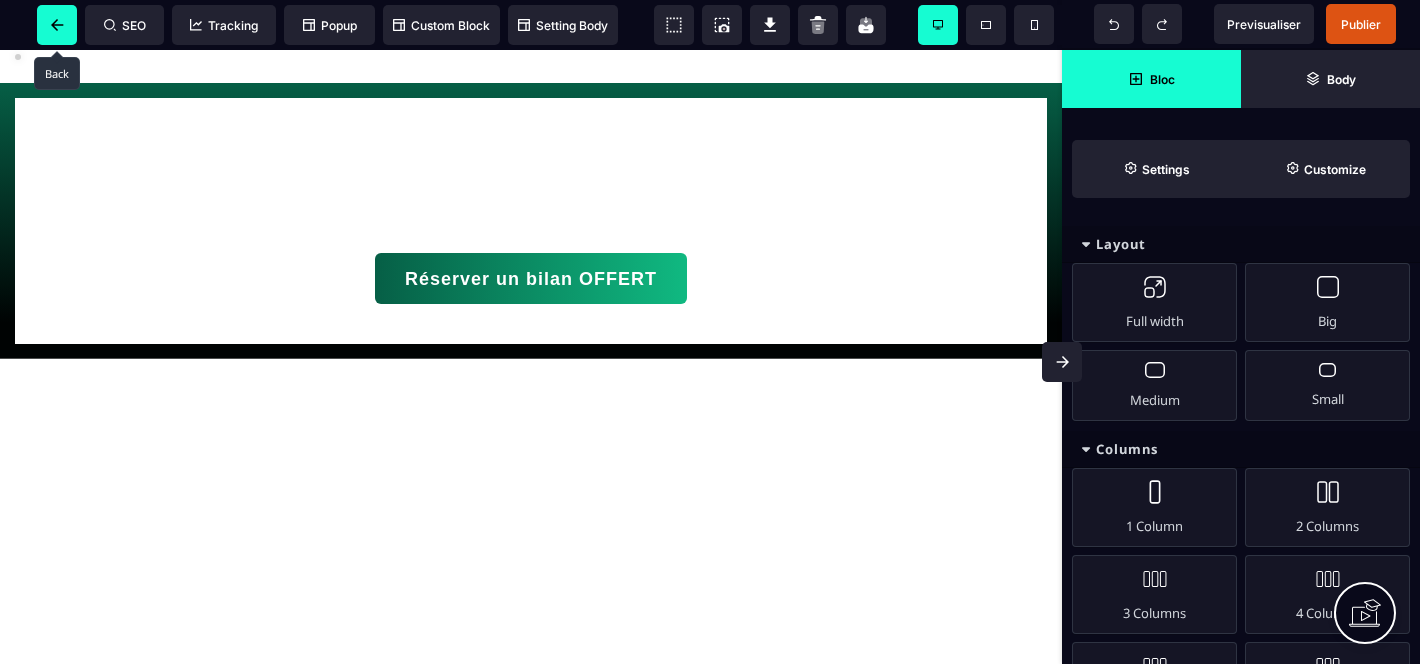drag, startPoint x: 56, startPoint y: 26, endPoint x: 93, endPoint y: 9, distance: 40.718548 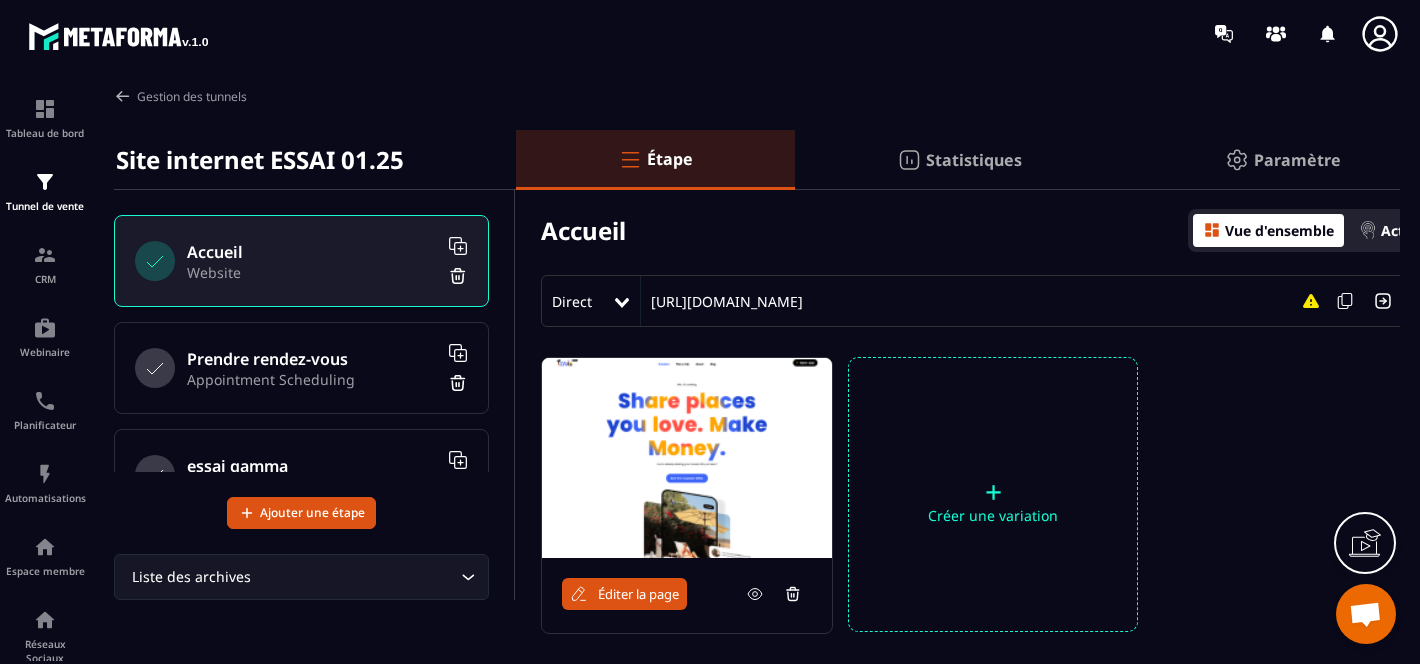 scroll, scrollTop: 1027, scrollLeft: 0, axis: vertical 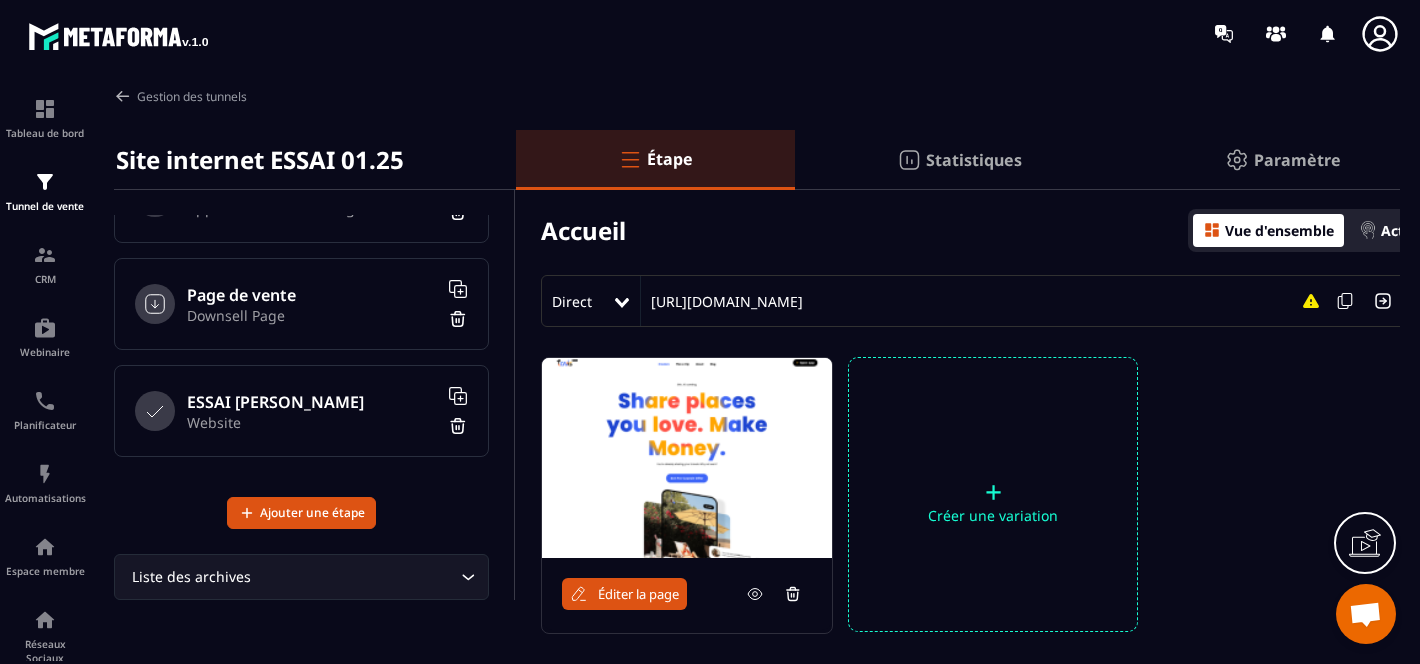 click on "ESSAI [PERSON_NAME]" at bounding box center [312, 402] 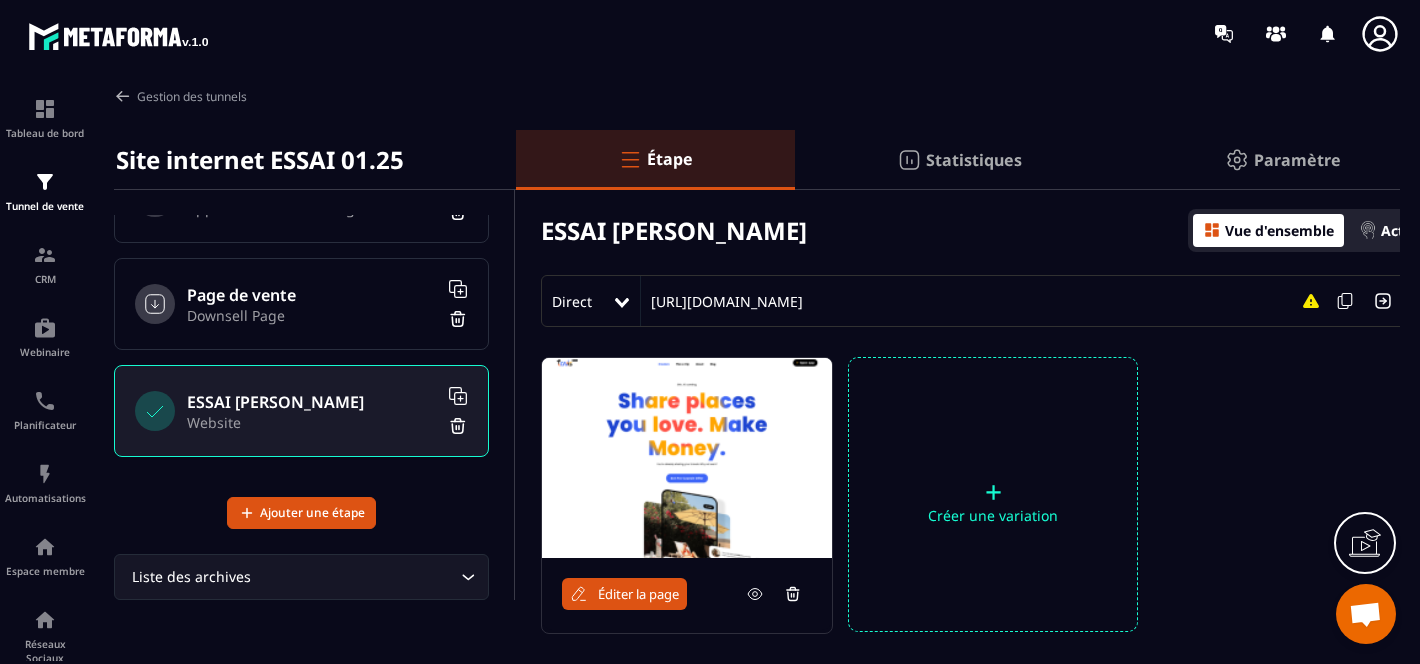 click on "Éditer la page" at bounding box center (624, 594) 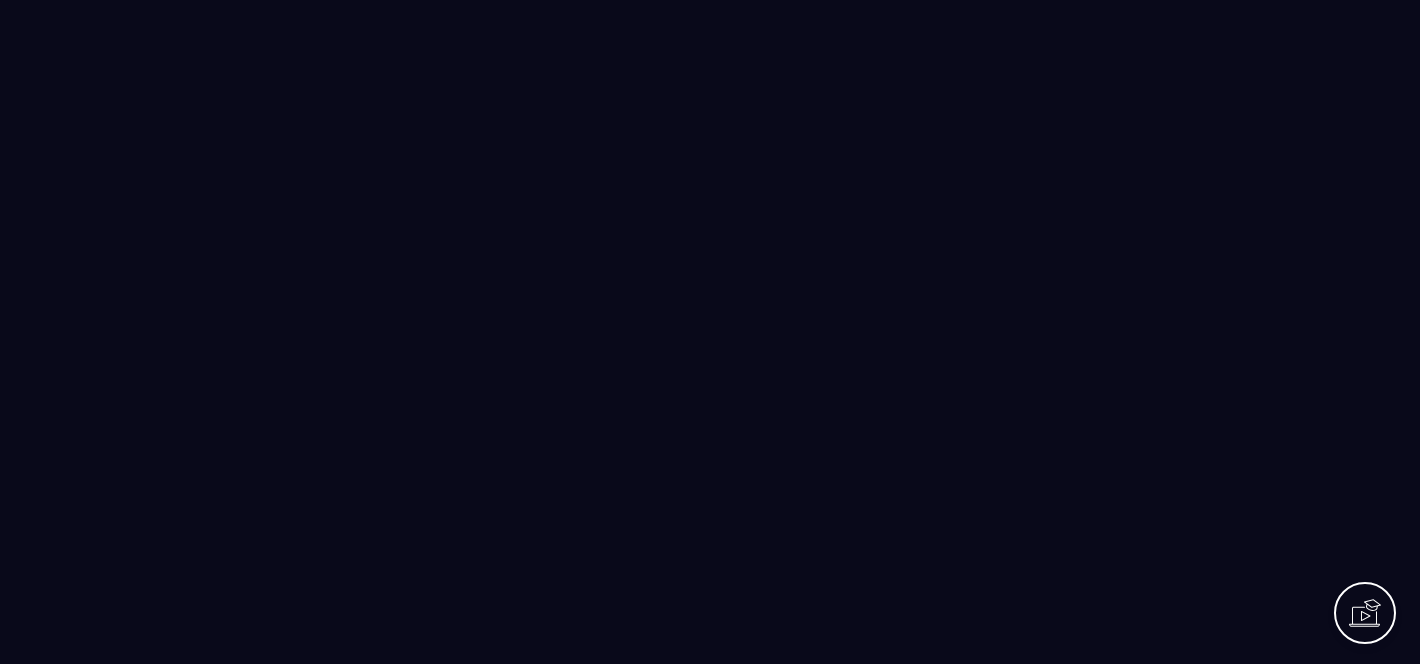 scroll, scrollTop: 0, scrollLeft: 0, axis: both 